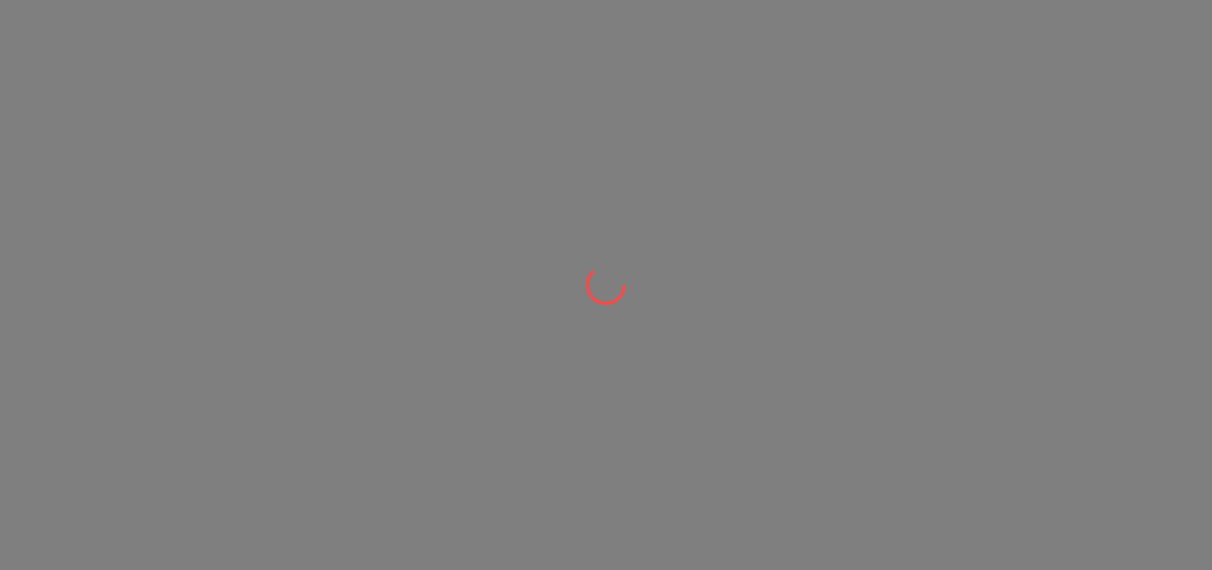 scroll, scrollTop: 0, scrollLeft: 0, axis: both 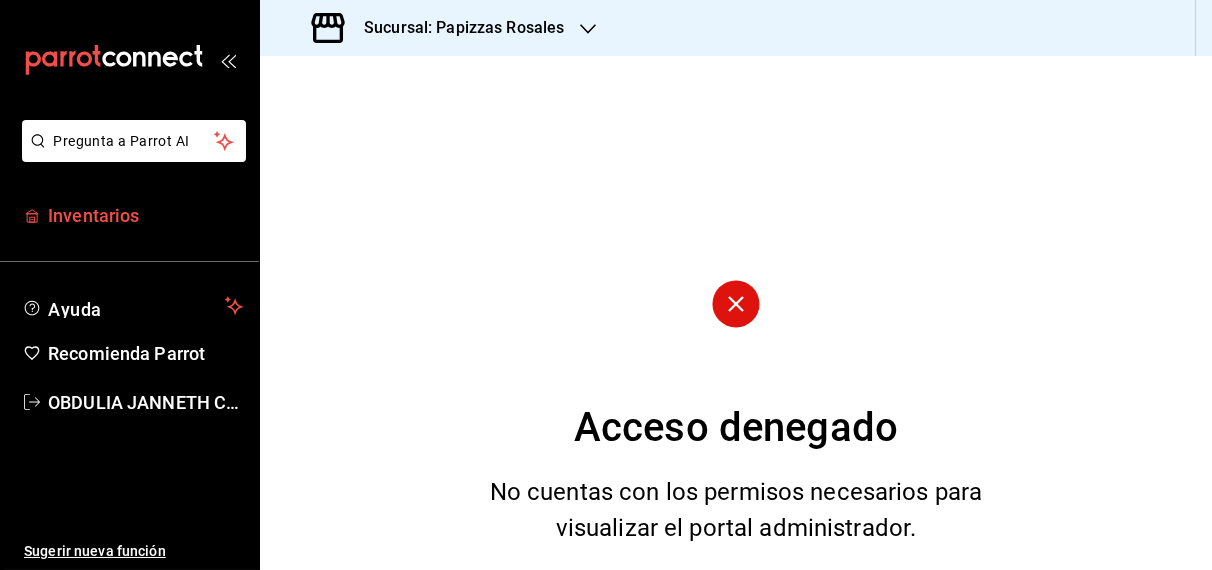 click on "Inventarios" at bounding box center [145, 215] 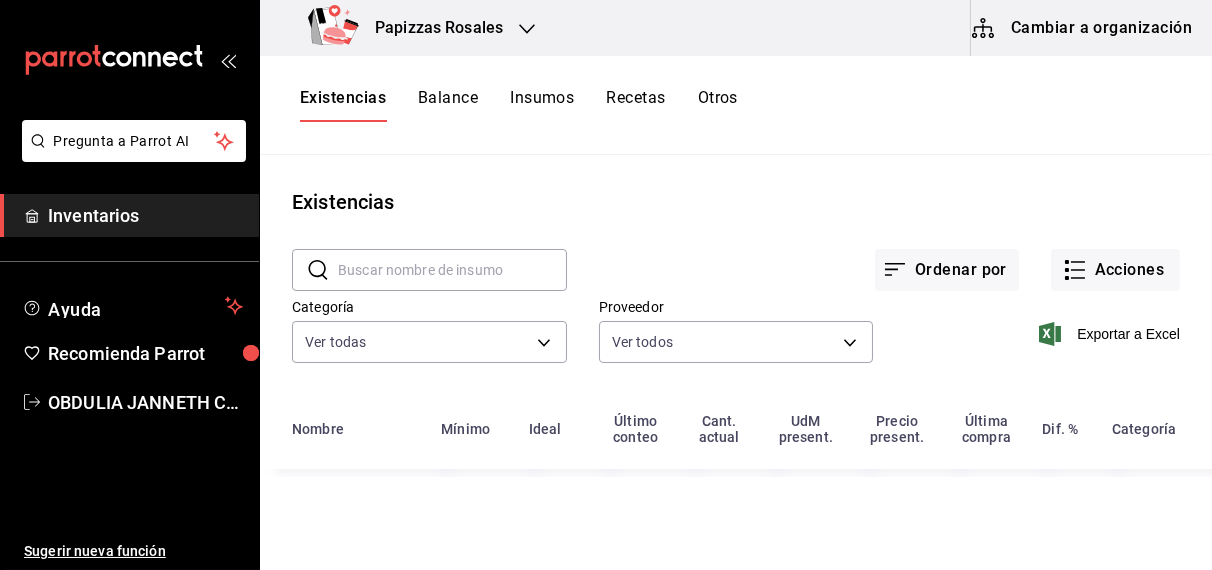 click on "Otros" at bounding box center (718, 105) 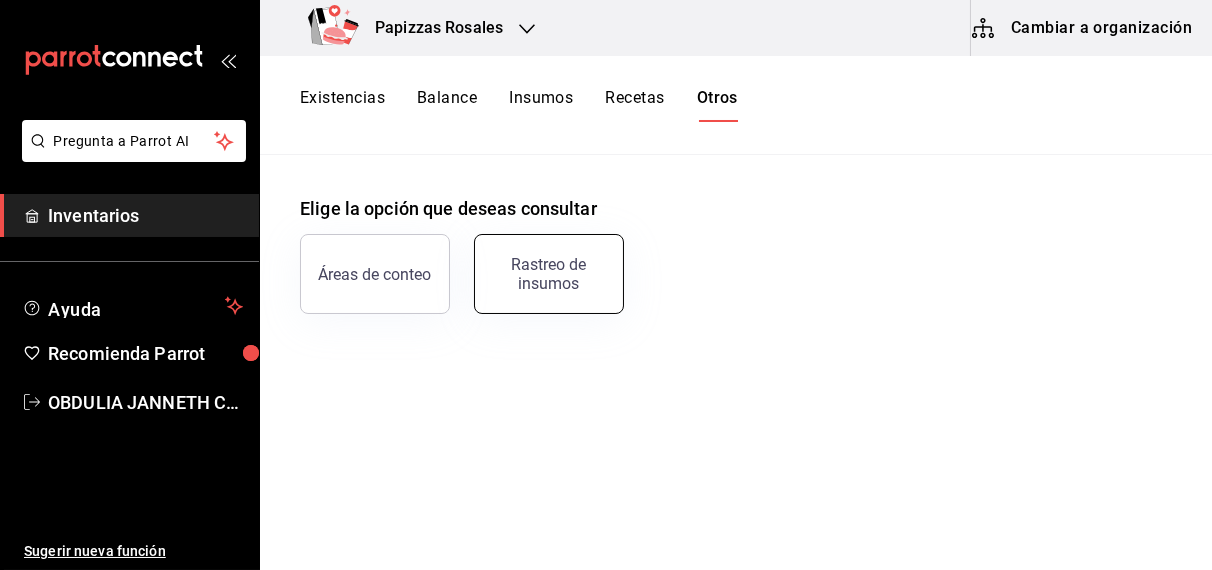 click on "Rastreo de insumos" at bounding box center [549, 274] 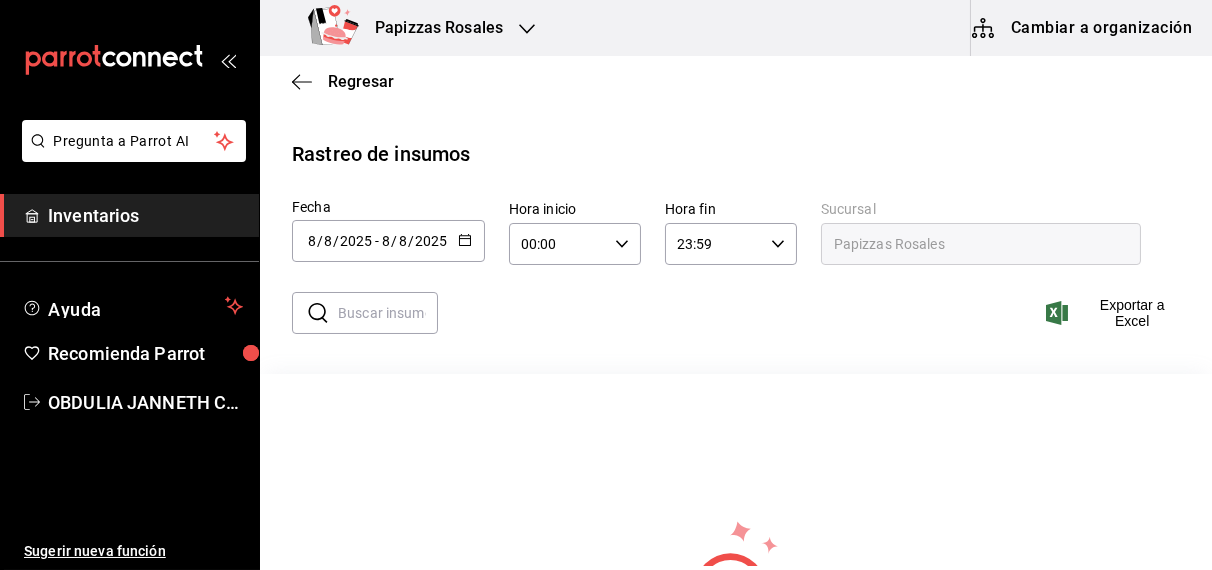click 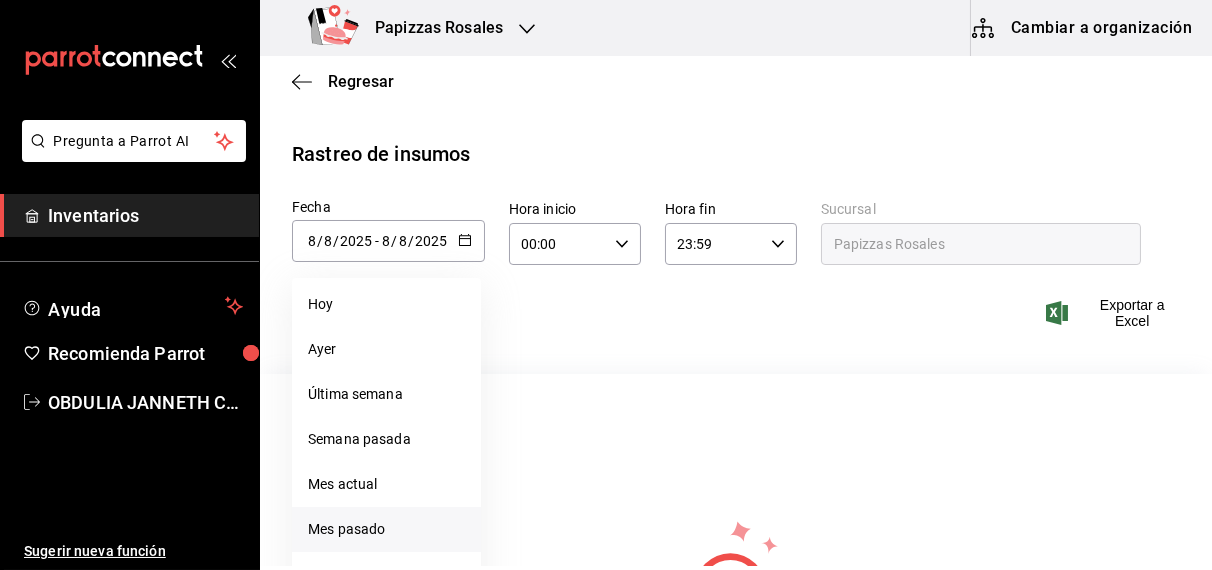 click on "Mes pasado" at bounding box center (386, 529) 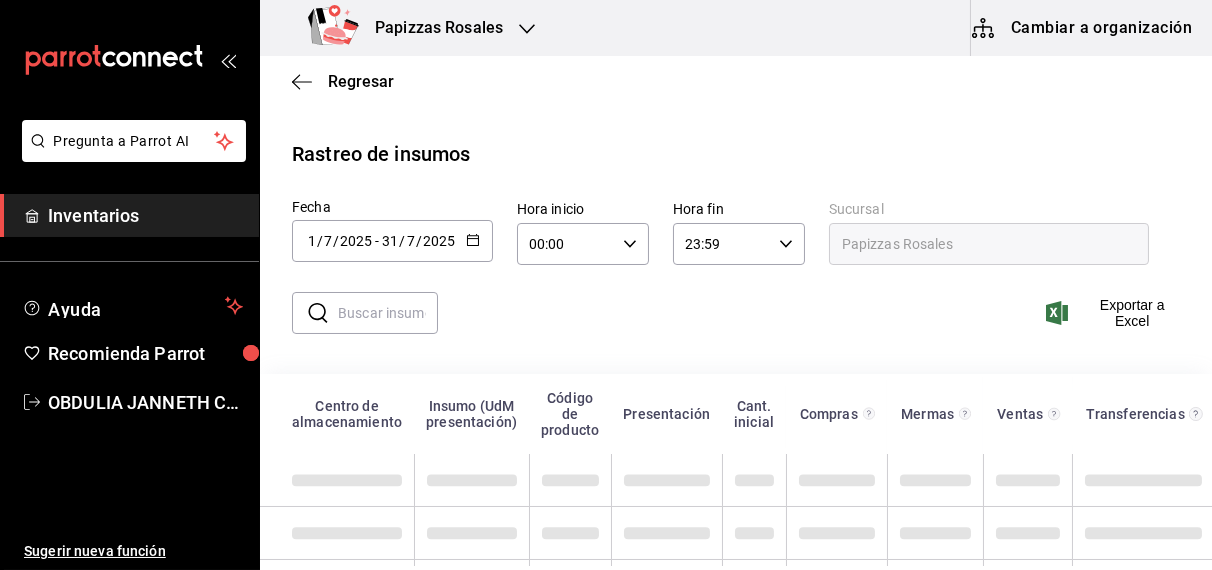 click at bounding box center (347, 533) 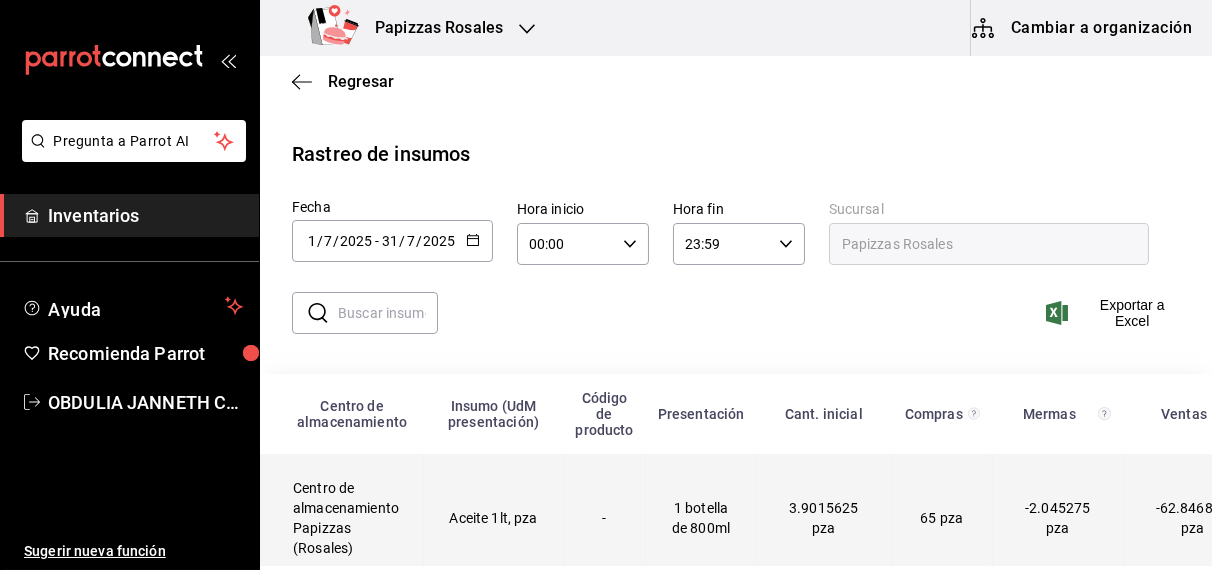 click on "Aceite 1lt, pza" at bounding box center [494, 518] 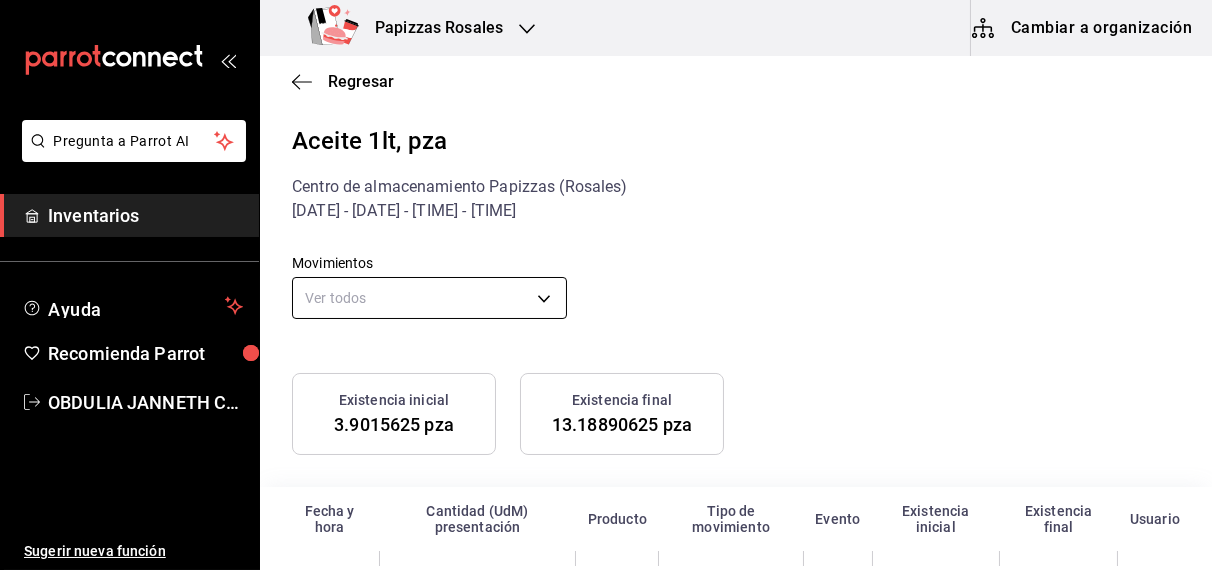 click on "Pregunta a Parrot AI Inventarios   Ayuda Recomienda Parrot   [FIRST] [LAST]   Sugerir nueva función   Papizzas Rosales Cambiar a organización Regresar Aceite 1lt, pza Centro de almacenamiento Papizzas (Rosales) [DATE] - [DATE] - [TIME] - [TIME] Movimientos Ver todos default Existencia inicial [QUANTITY] pza Existencia final [QUANTITY] pza Fecha y hora Cantidad (UdM) presentación Producto Tipo de movimiento Evento Existencia inicial Existencia final Usuario GANA 1 MES GRATIS EN TU SUSCRIPCIÓN AQUÍ ¿Recuerdas cómo empezó tu restaurante?
Hoy puedes ayudar a un colega a tener el mismo cambio que tú viviste.
Recomienda Parrot directamente desde tu Portal Administrador.
Es fácil y rápido.
🎁 Por cada restaurante que se una, ganas 1 mes gratis. Pregunta a Parrot AI Inventarios   Ayuda Recomienda Parrot   [FIRST] [LAST]   Sugerir nueva función   Visitar centro de ayuda ([PHONE]) [EMAIL] Visitar centro de ayuda ([PHONE]) Eliminar" at bounding box center (606, 283) 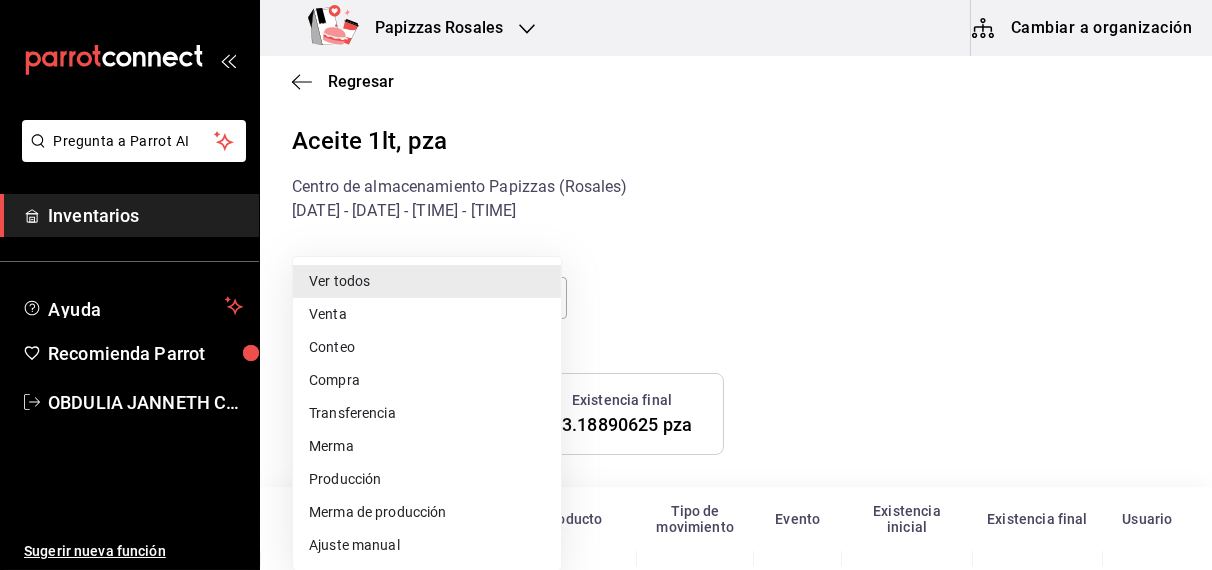 click on "Ajuste manual" at bounding box center (427, 545) 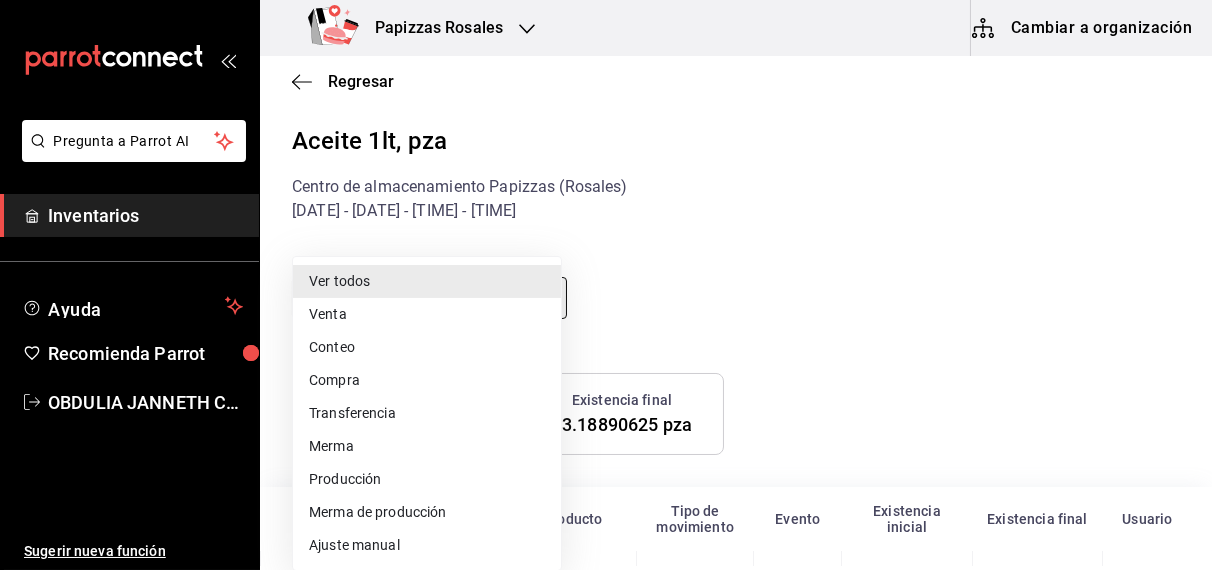 type on "MANUAL_ADJUSTMENT" 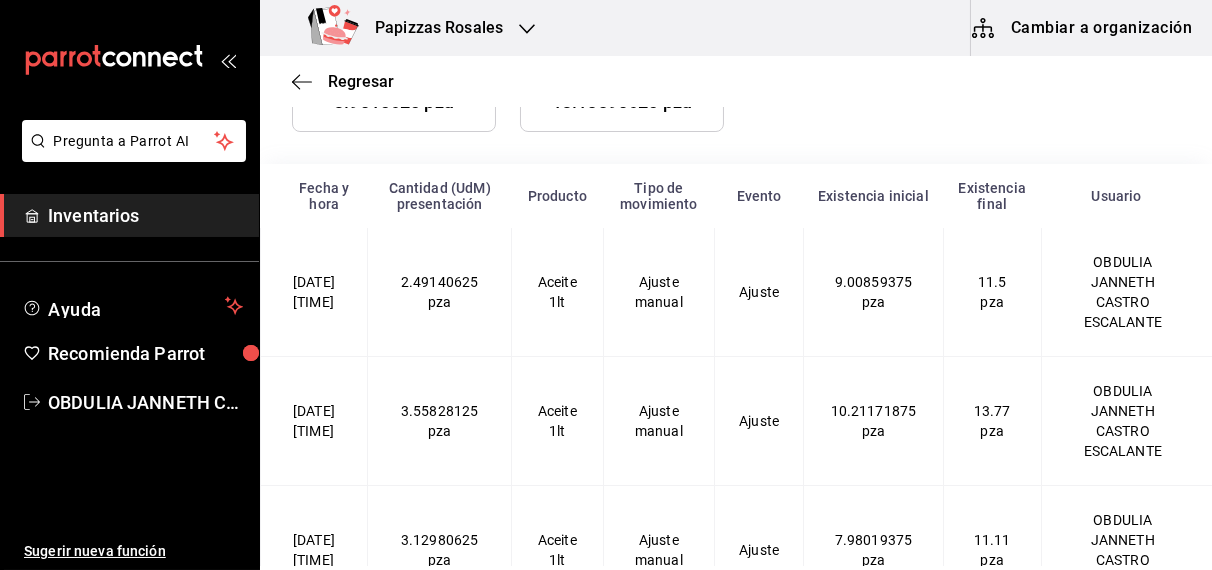 scroll, scrollTop: 375, scrollLeft: 0, axis: vertical 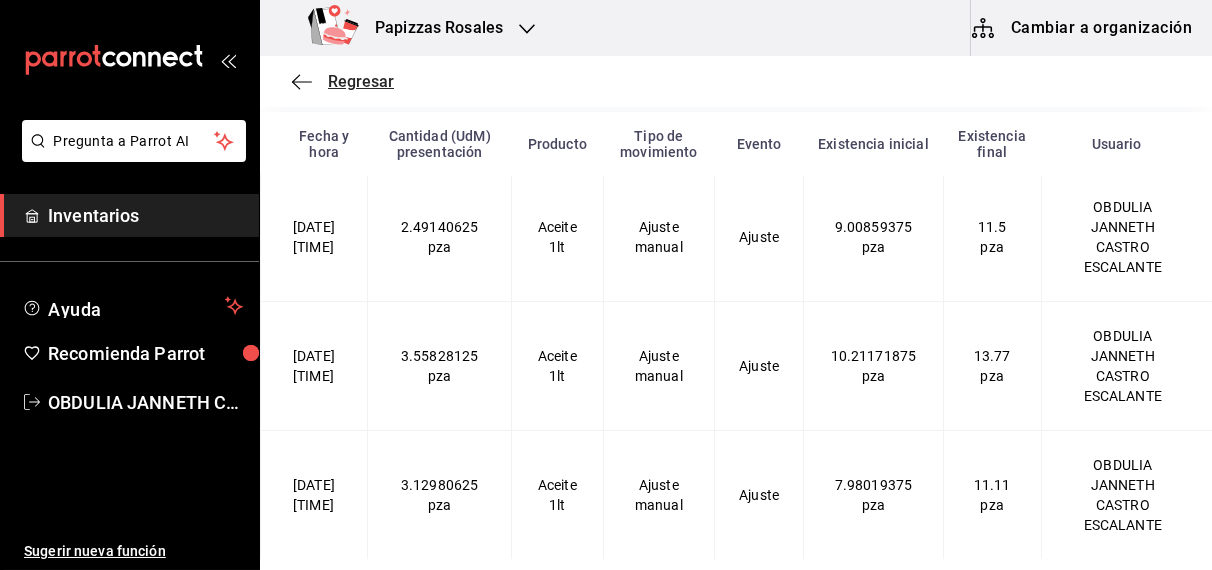 click on "Regresar" at bounding box center (361, 81) 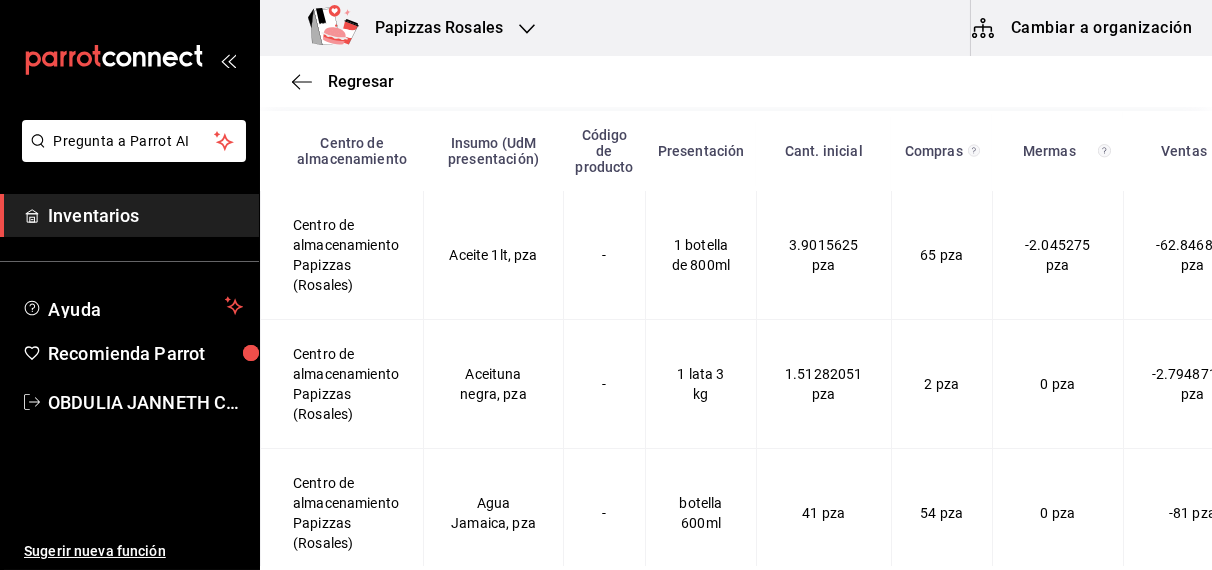 scroll, scrollTop: 263, scrollLeft: 0, axis: vertical 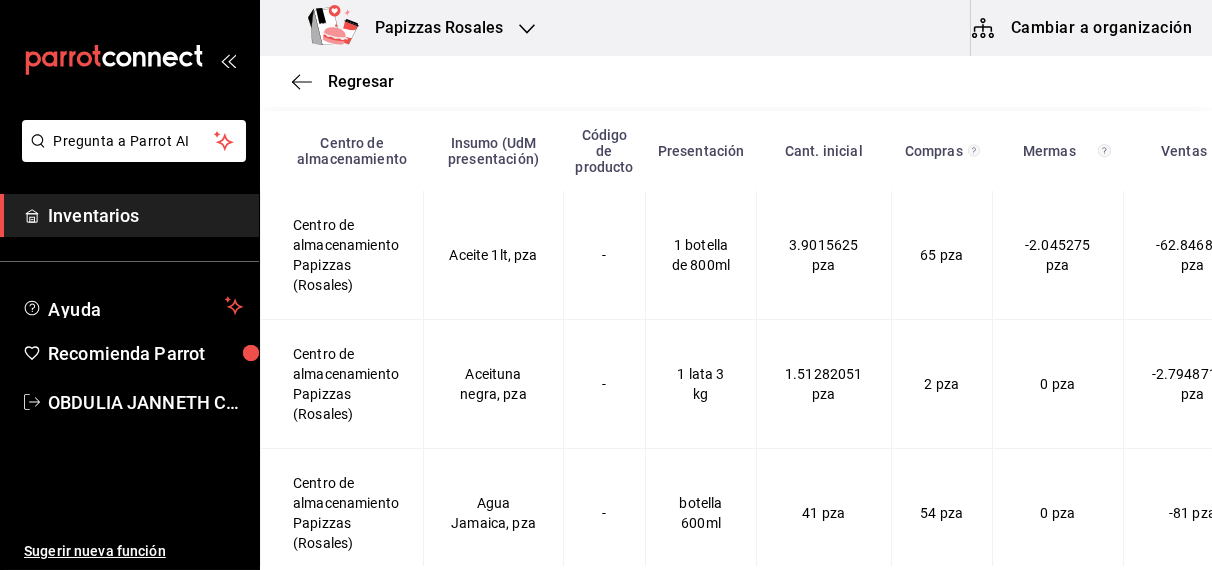 click on "Regresar" at bounding box center (361, 81) 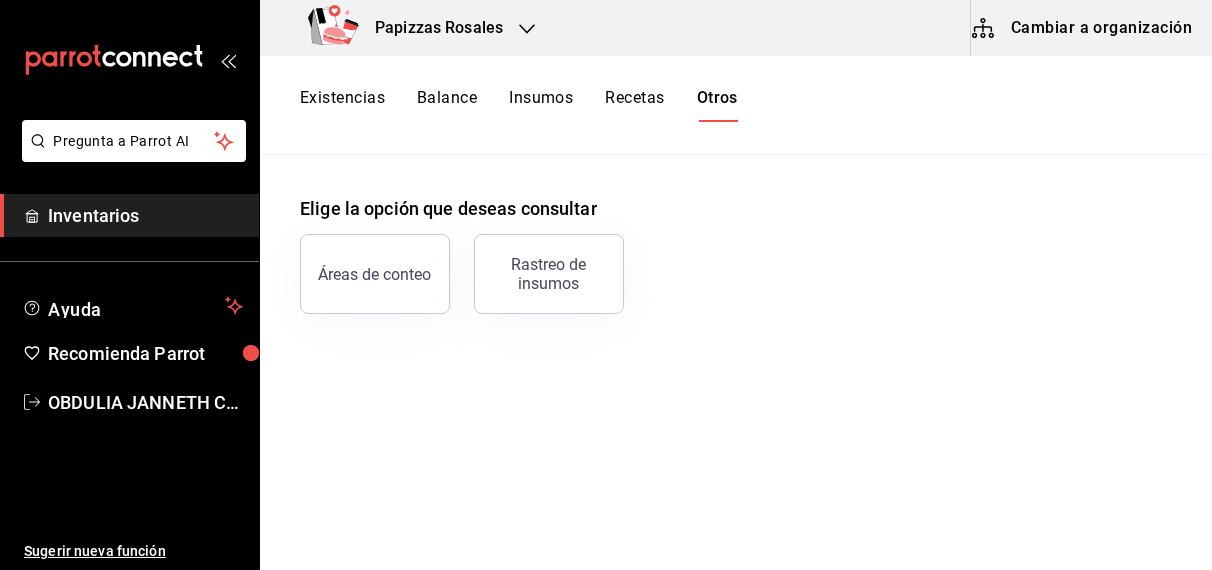click on "Existencias" at bounding box center [342, 105] 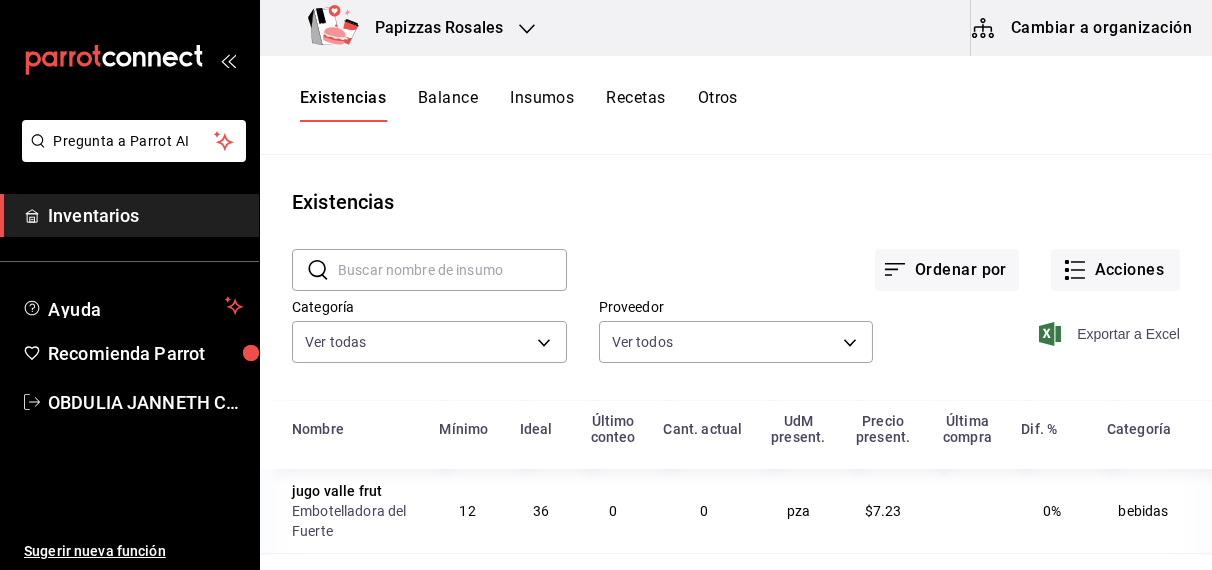 click on "Exportar a Excel" at bounding box center (1111, 334) 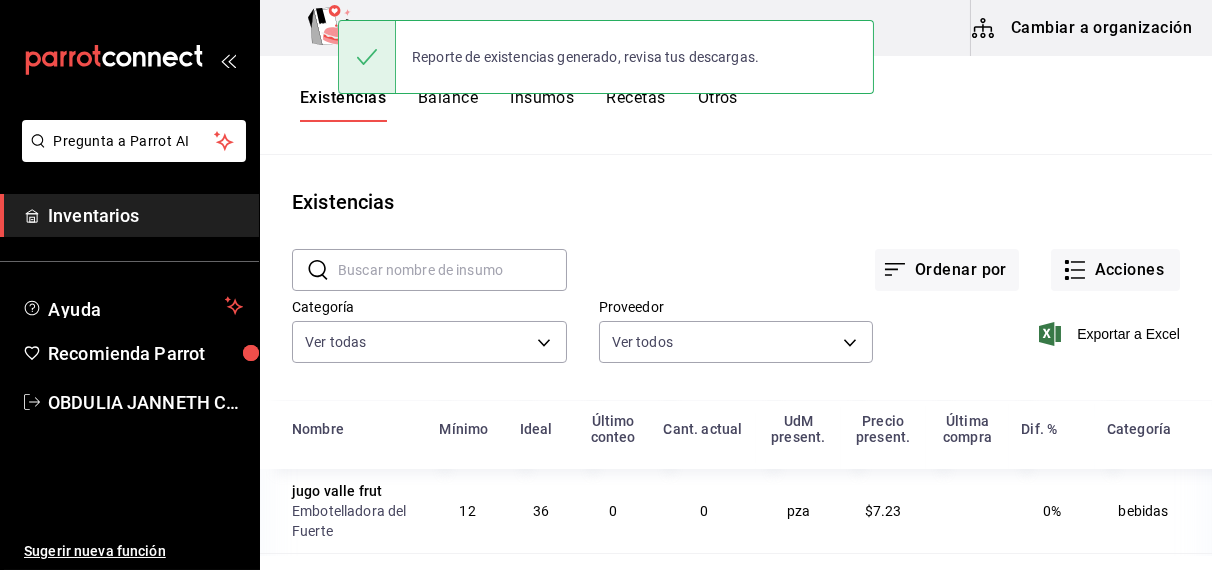 click on "Balance" at bounding box center (448, 105) 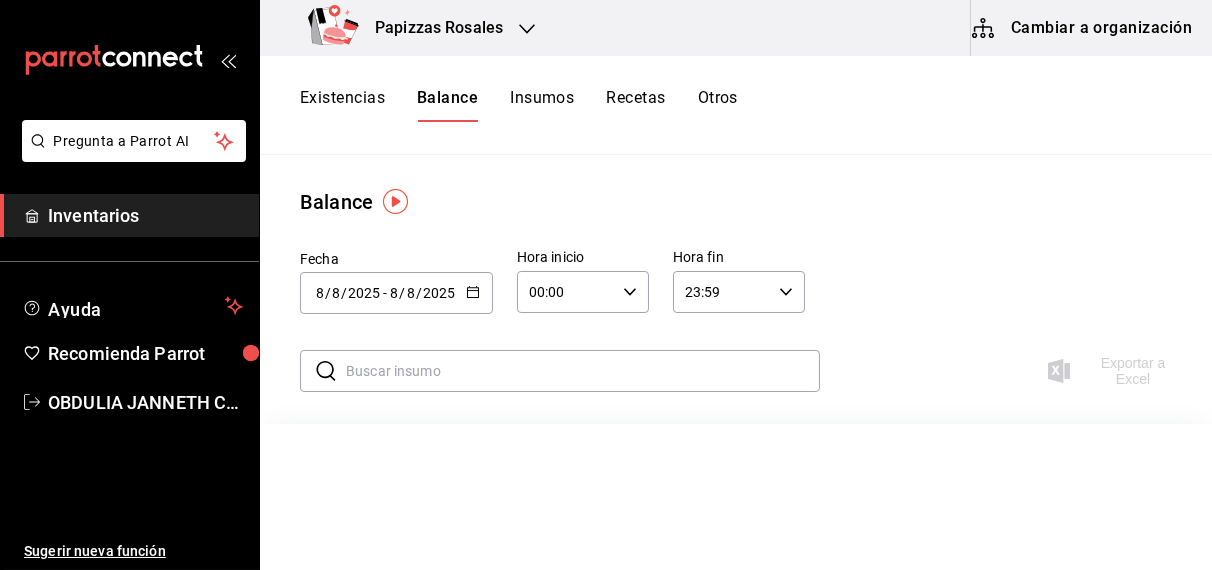 click 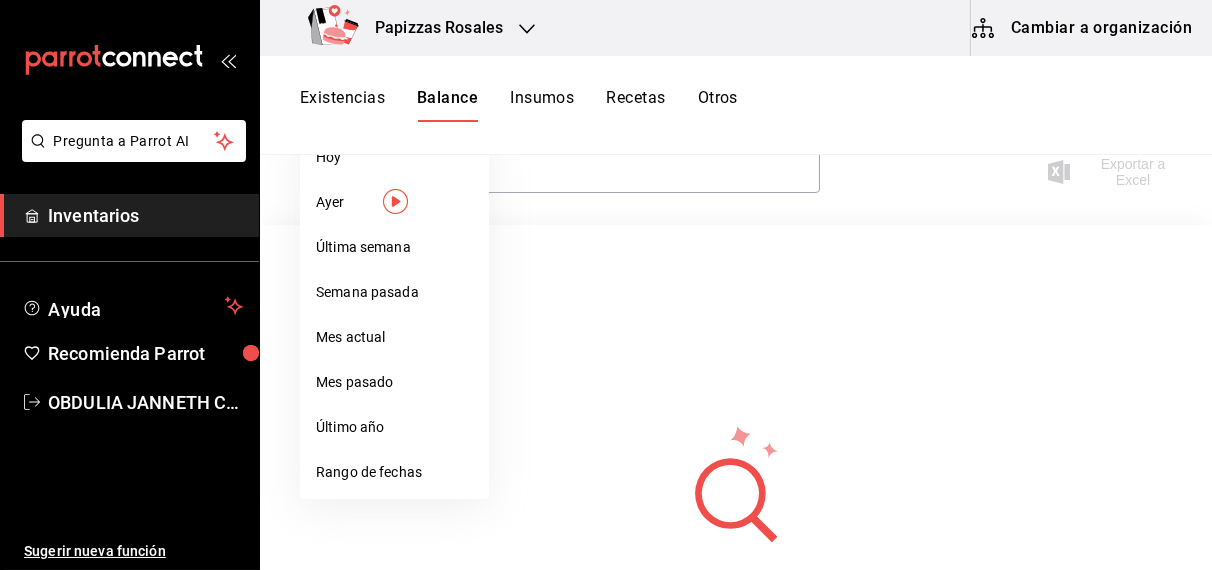 scroll, scrollTop: 229, scrollLeft: 0, axis: vertical 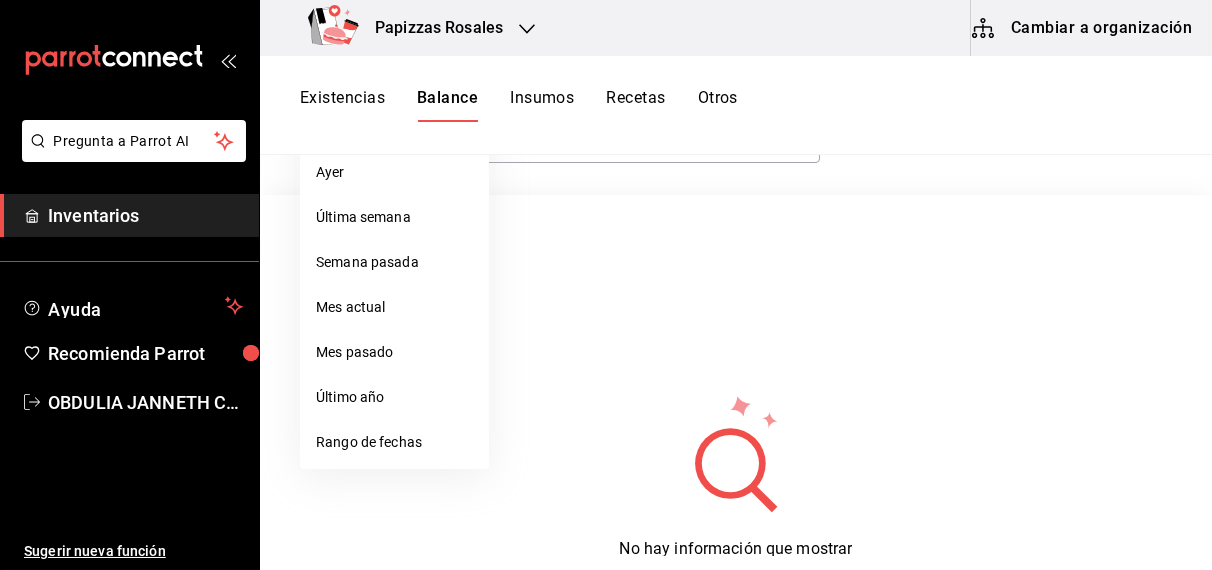 click on "Rango de fechas" at bounding box center [394, 442] 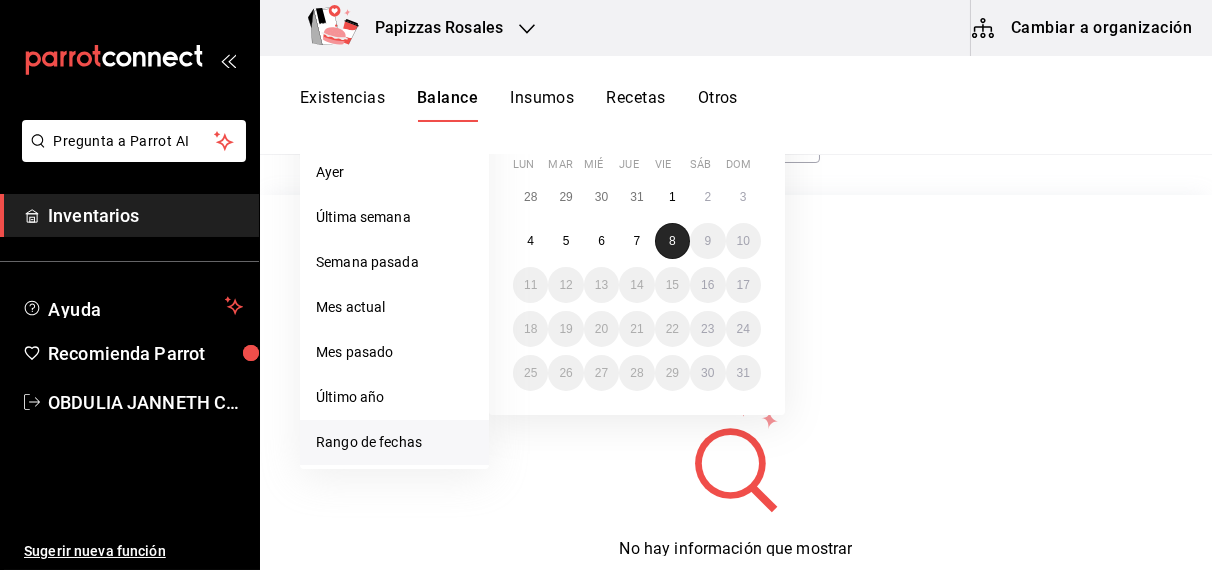 click on "8" at bounding box center [672, 241] 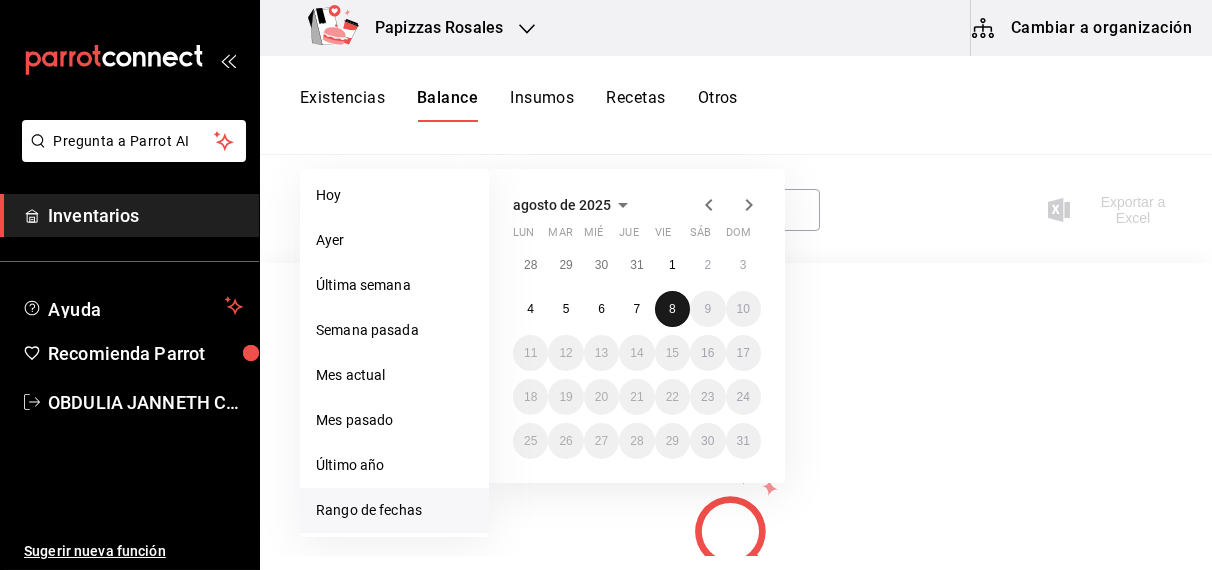 scroll, scrollTop: 156, scrollLeft: 0, axis: vertical 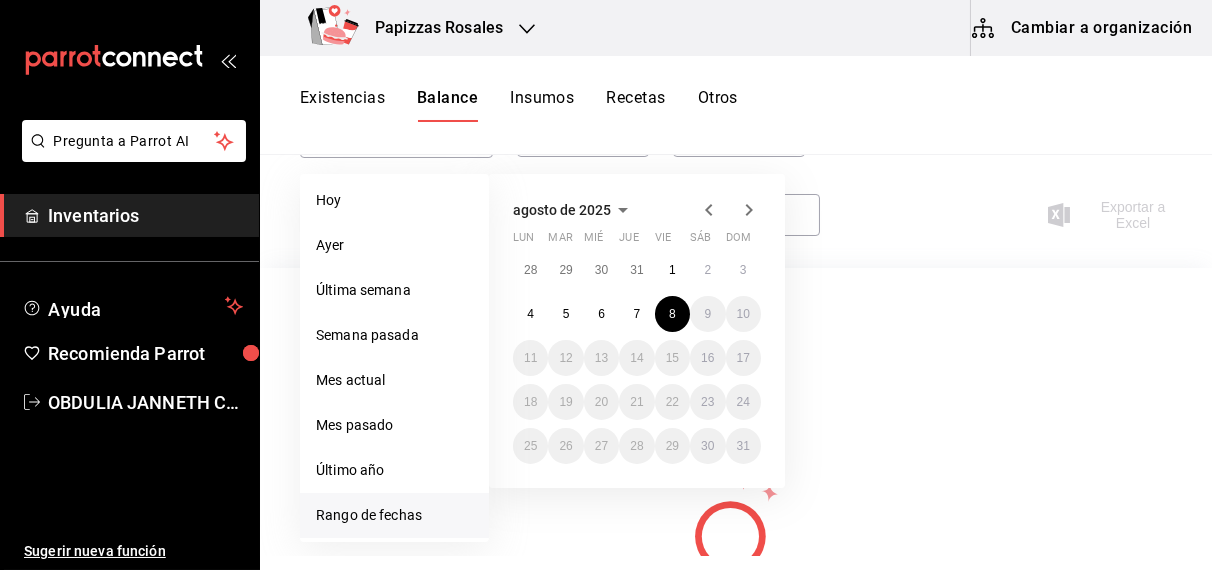 click 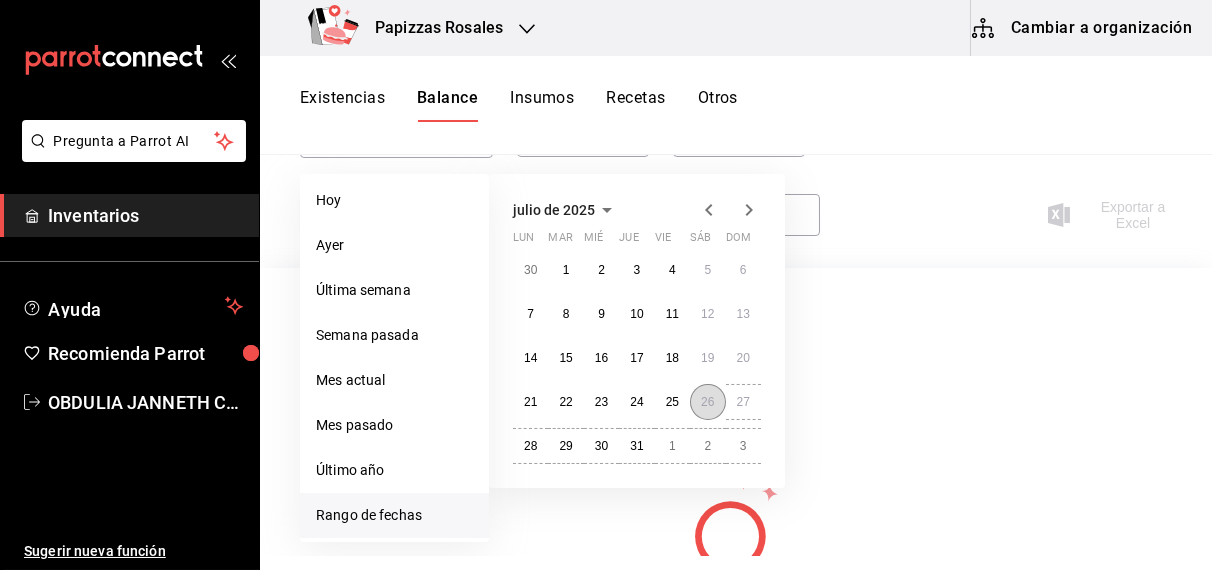 click on "26" at bounding box center [707, 402] 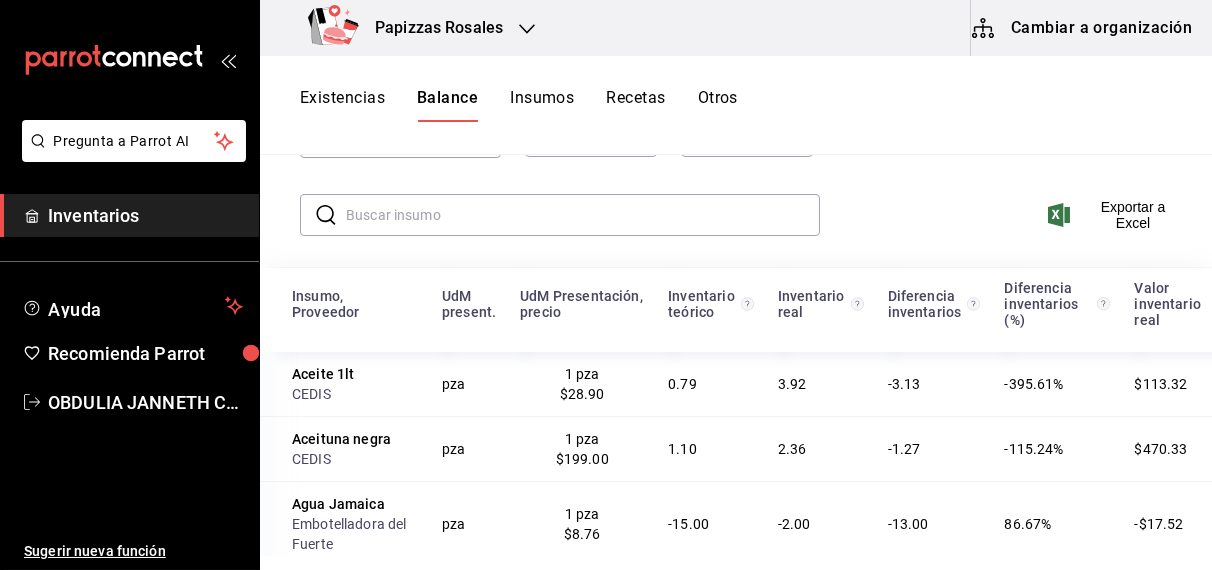 scroll, scrollTop: 0, scrollLeft: 0, axis: both 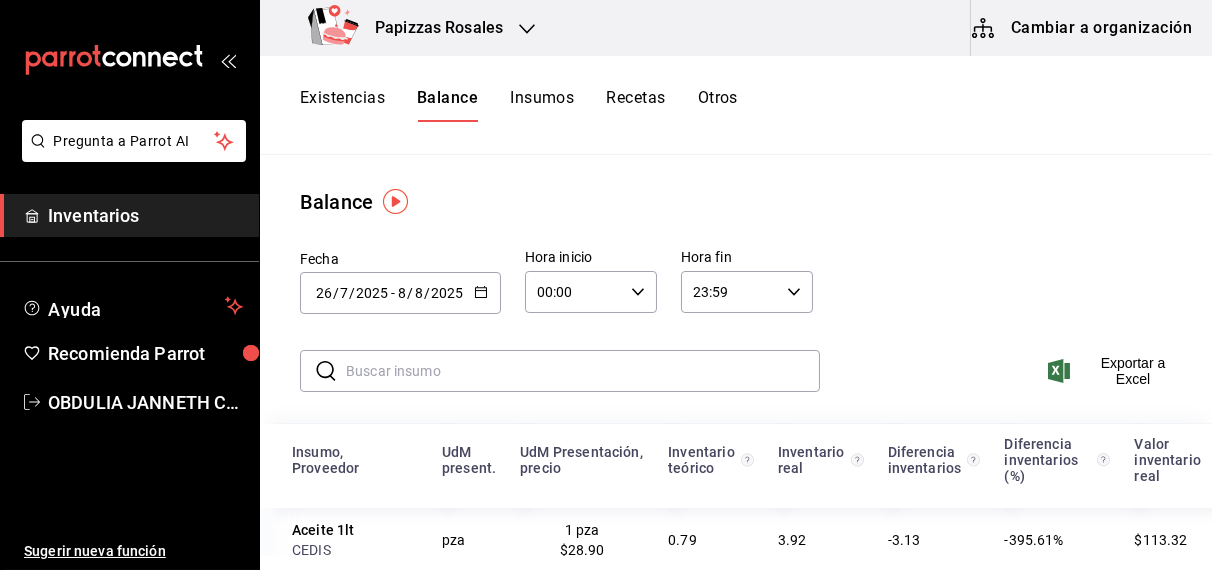 click 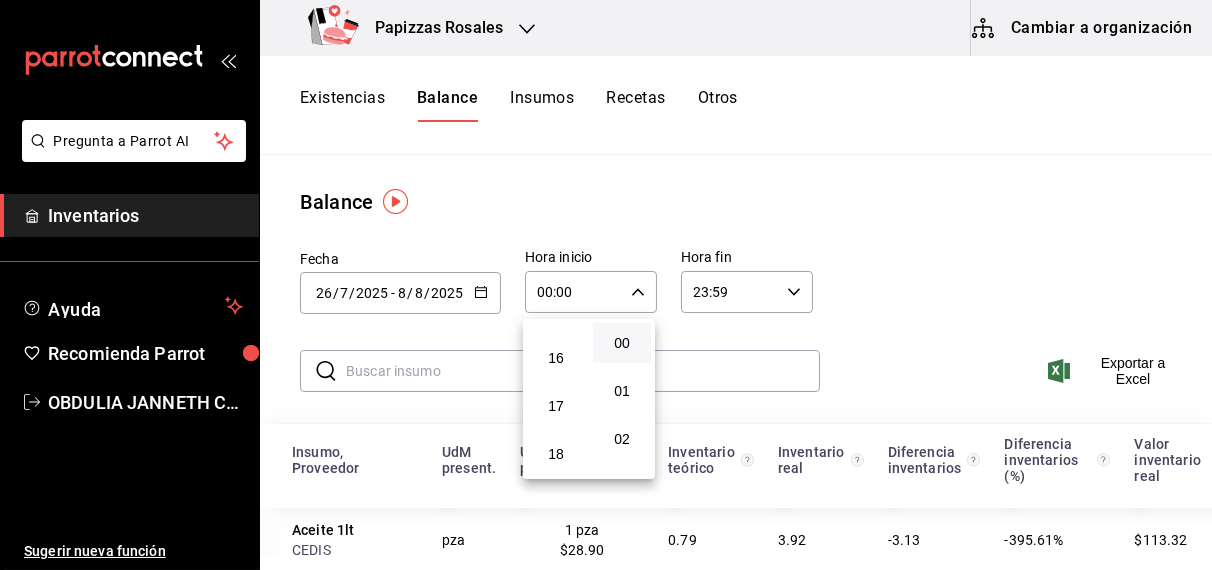 scroll, scrollTop: 819, scrollLeft: 0, axis: vertical 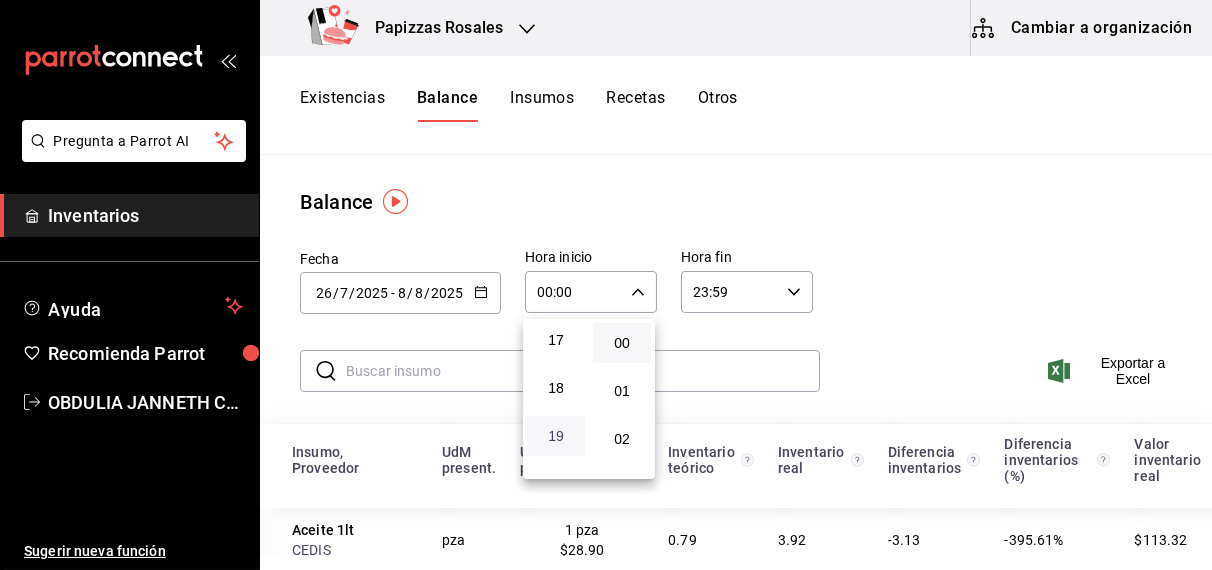 click on "19" at bounding box center [556, 436] 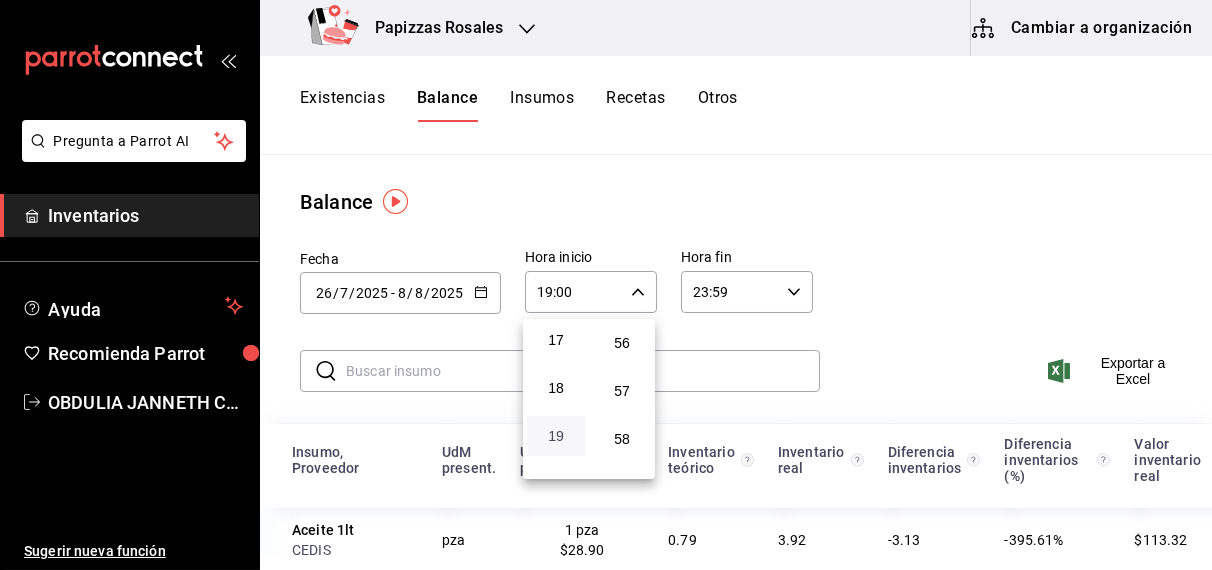 scroll, scrollTop: 2669, scrollLeft: 0, axis: vertical 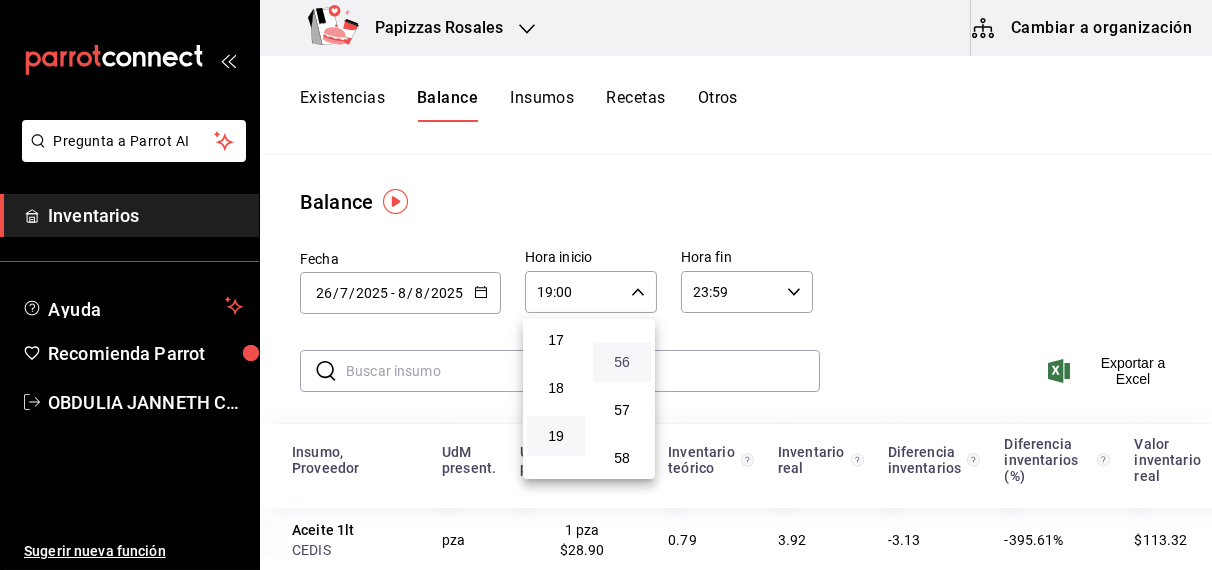 click on "56" at bounding box center [622, 362] 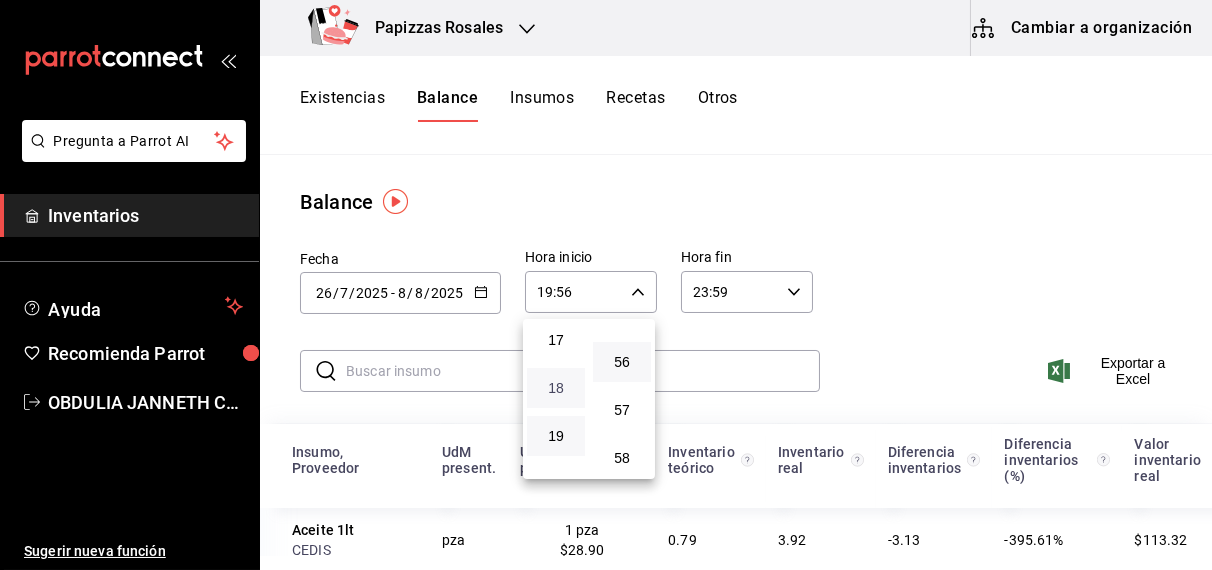 click on "18" at bounding box center (556, 388) 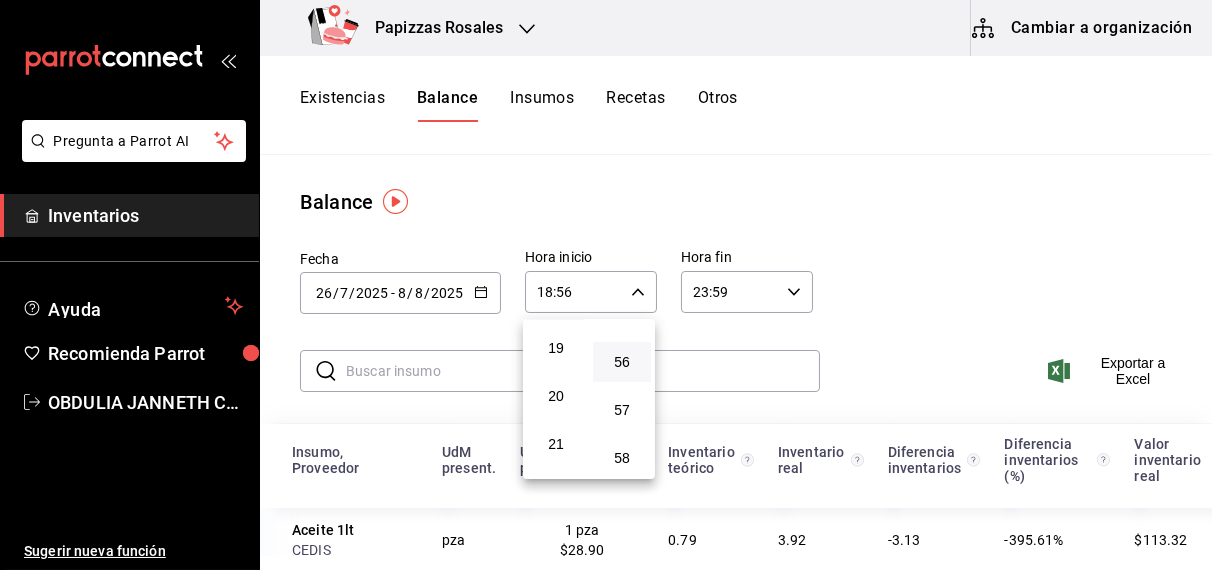 scroll, scrollTop: 936, scrollLeft: 0, axis: vertical 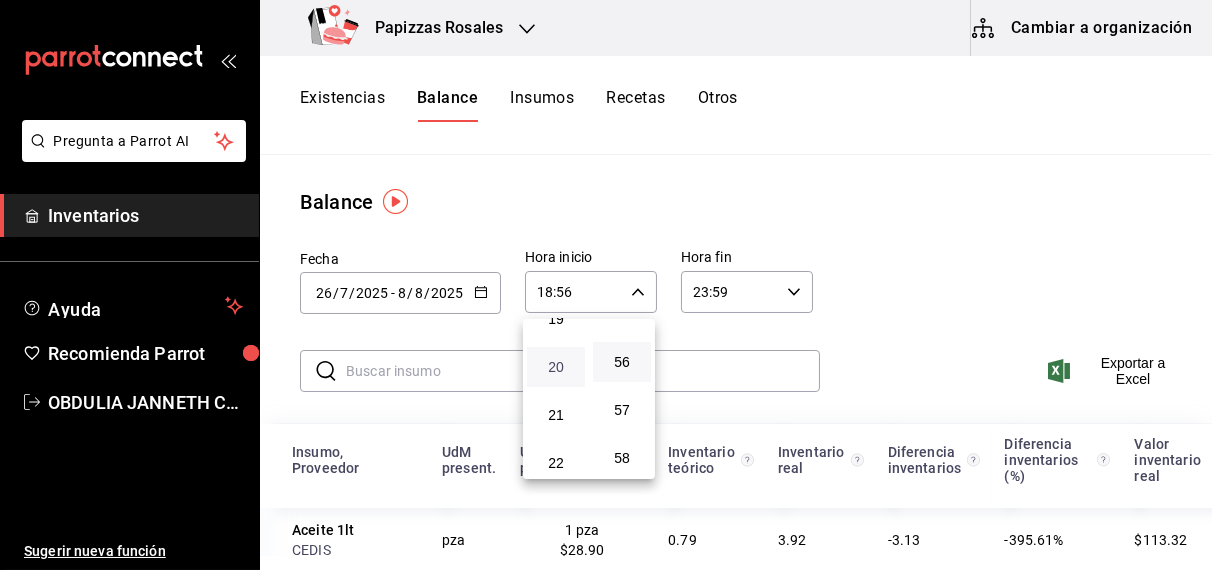 click on "20" at bounding box center [556, 367] 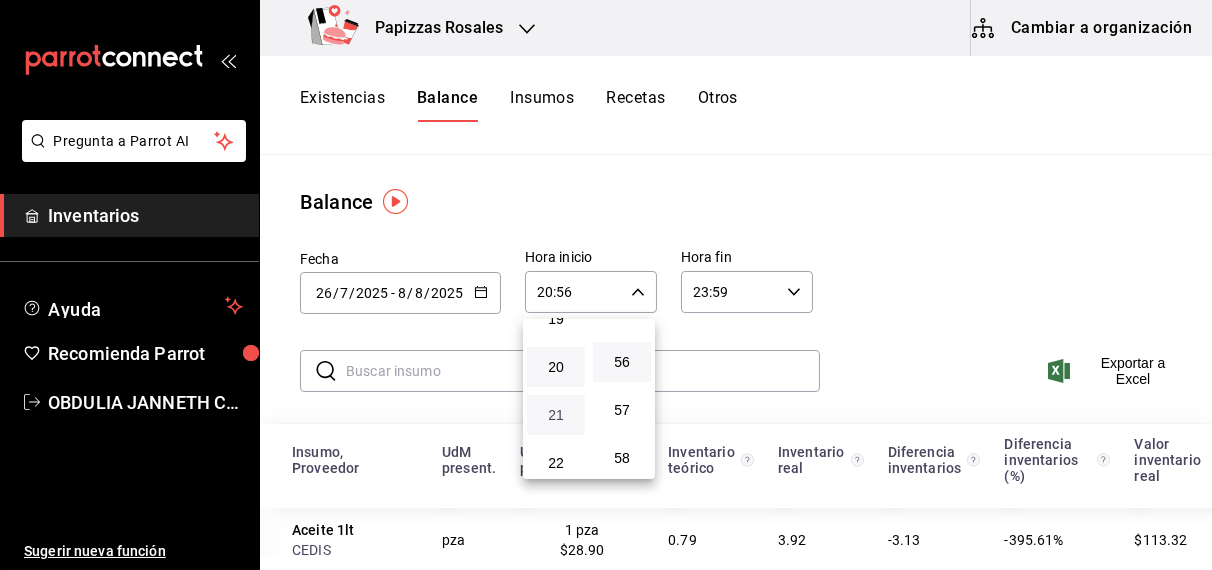 click on "21" at bounding box center [556, 415] 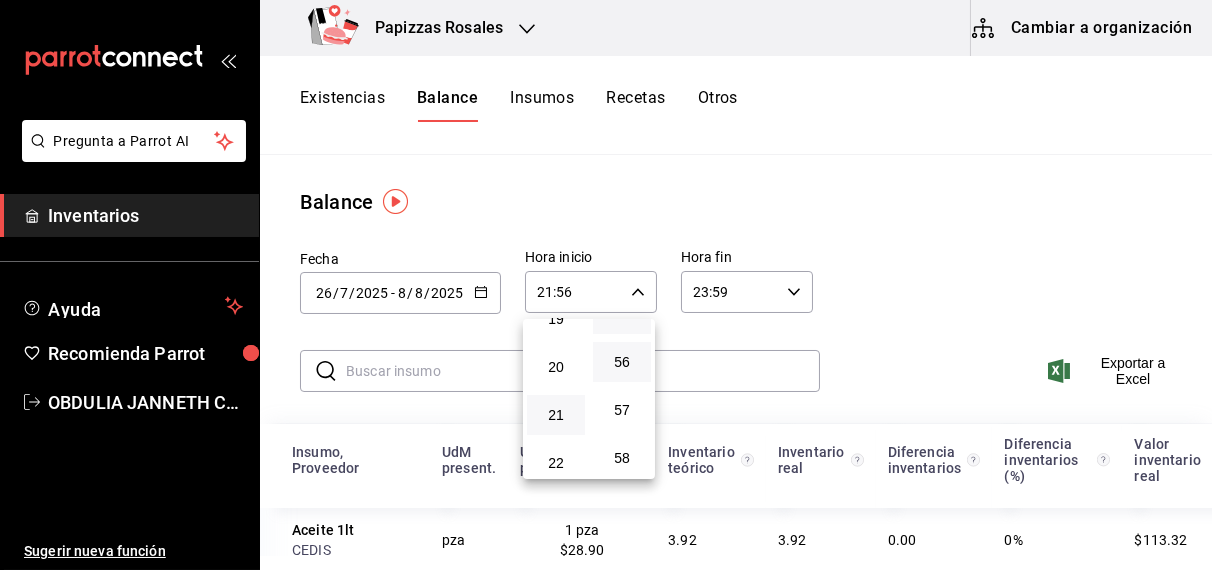 click on "55" at bounding box center (622, 314) 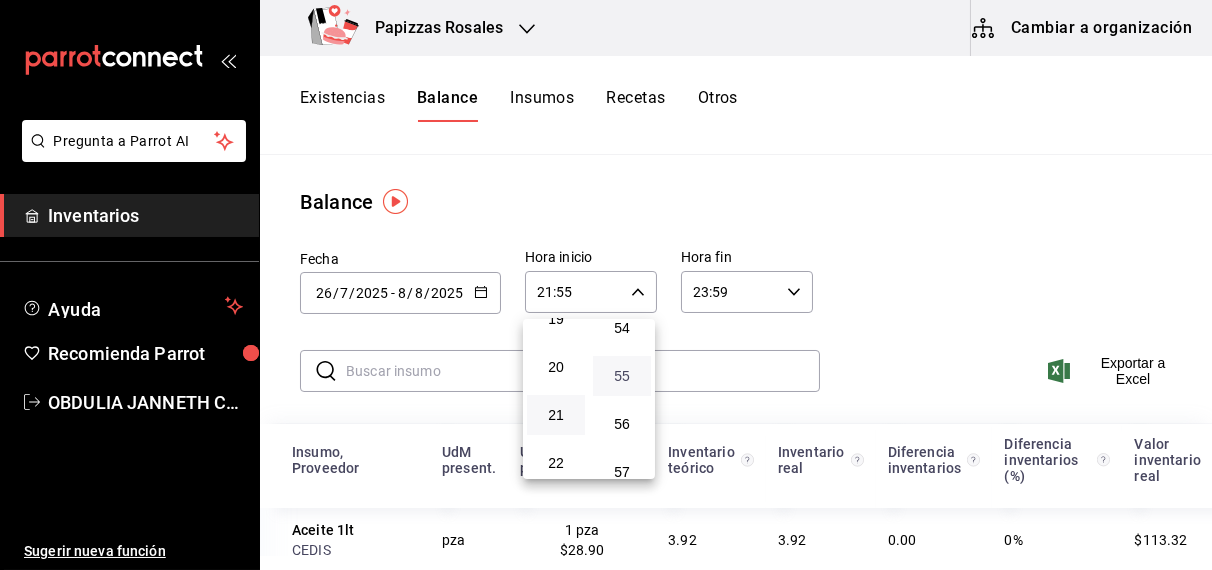 scroll, scrollTop: 2594, scrollLeft: 0, axis: vertical 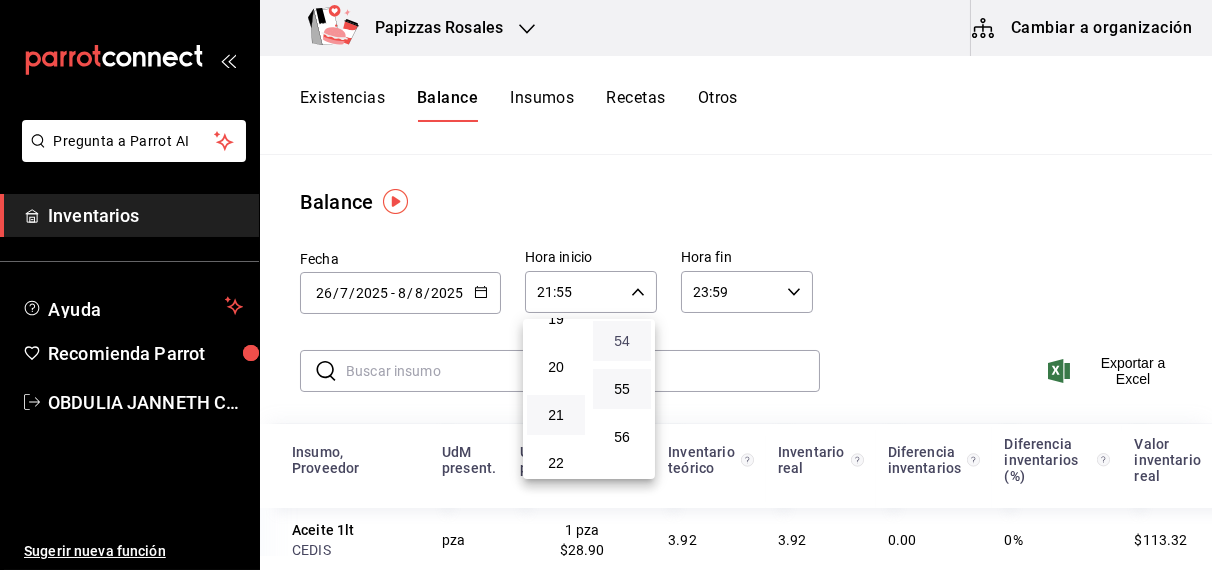 click on "54" at bounding box center (622, 341) 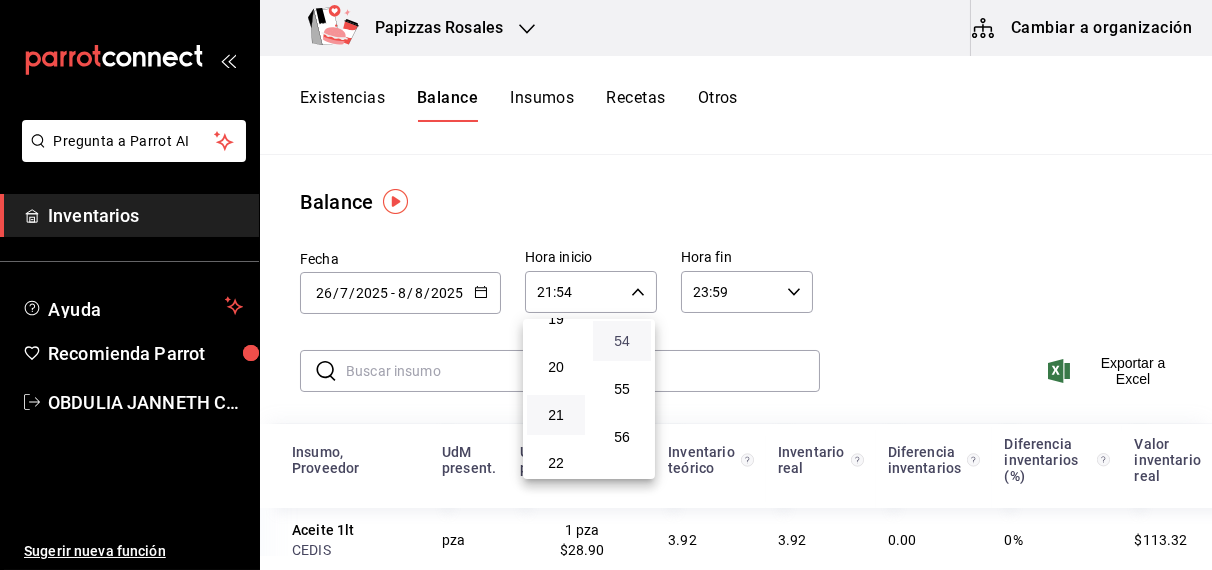 click on "20" at bounding box center (556, 367) 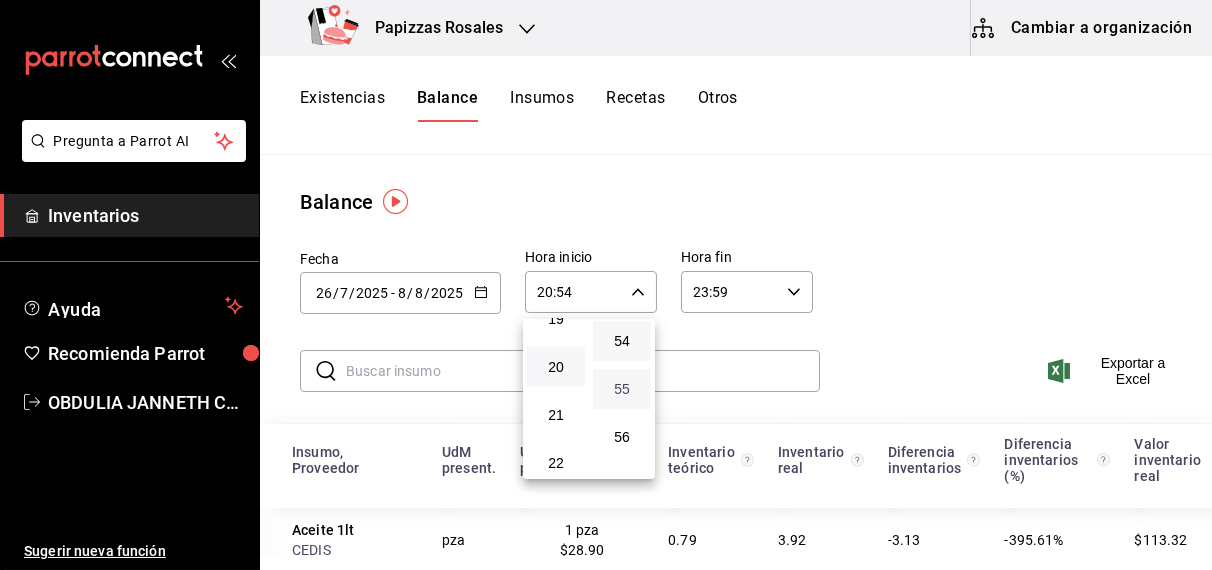 click on "55" at bounding box center [622, 389] 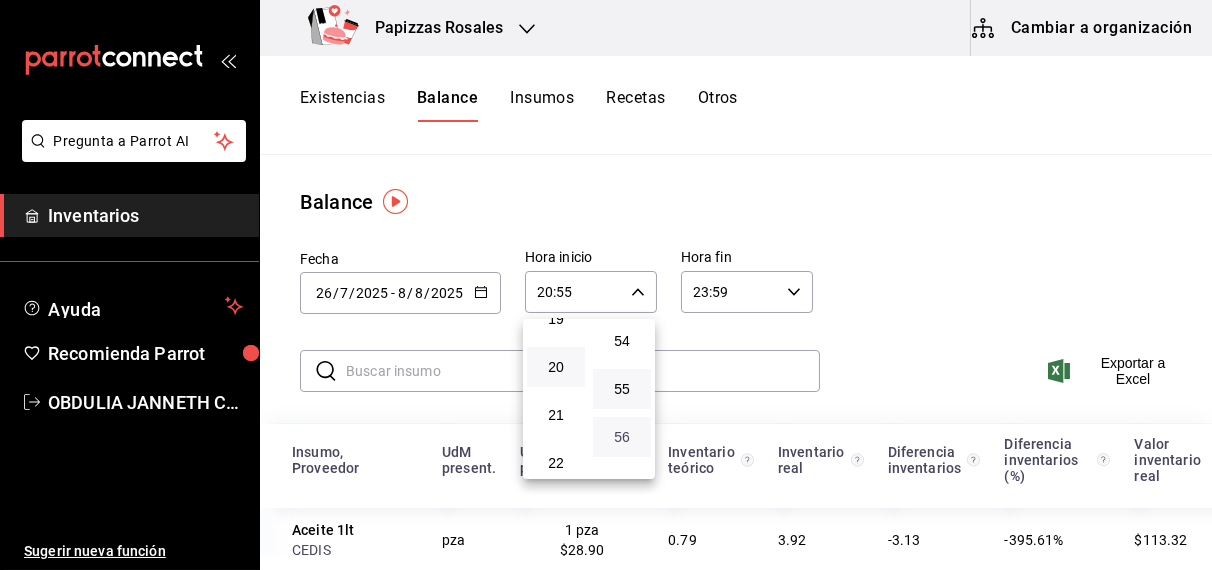 click on "56" at bounding box center (622, 437) 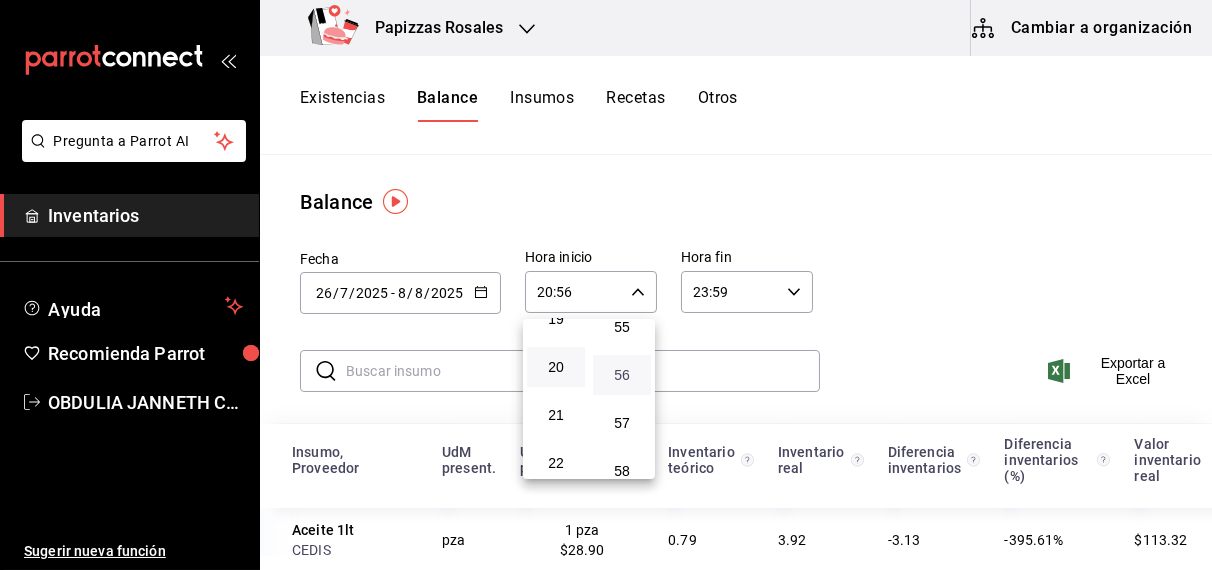 scroll, scrollTop: 2686, scrollLeft: 0, axis: vertical 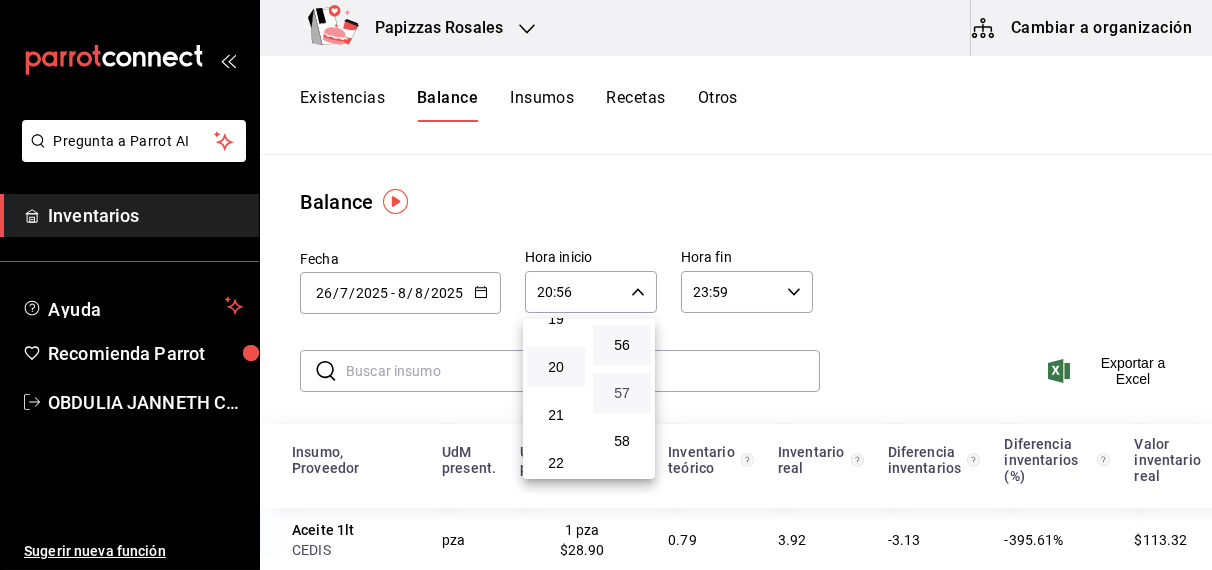 click on "57" at bounding box center [622, 393] 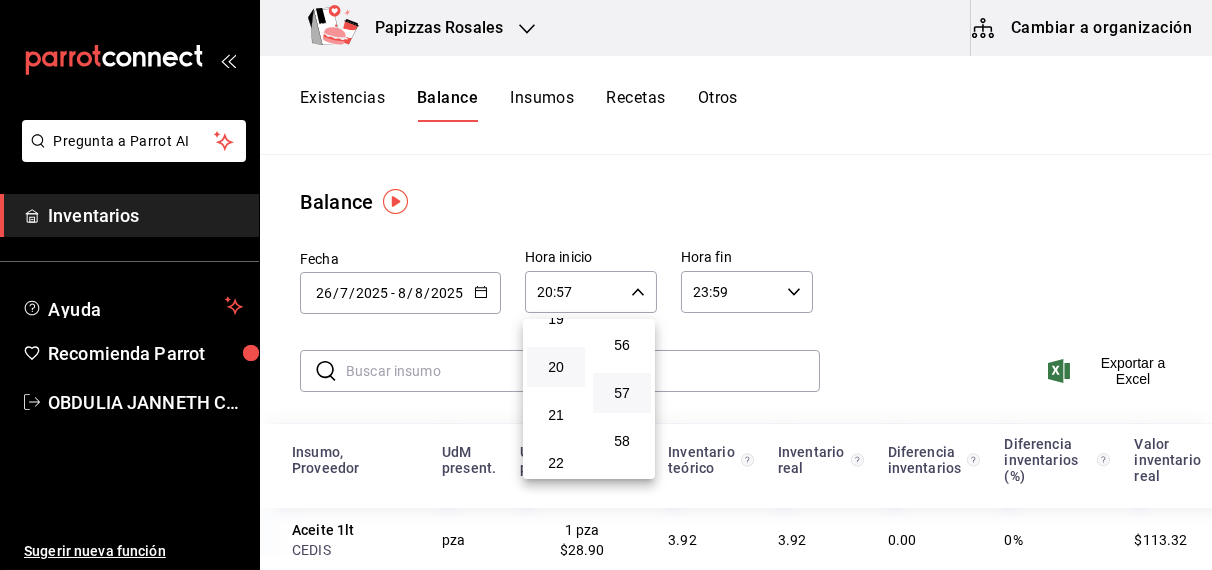 click at bounding box center [606, 285] 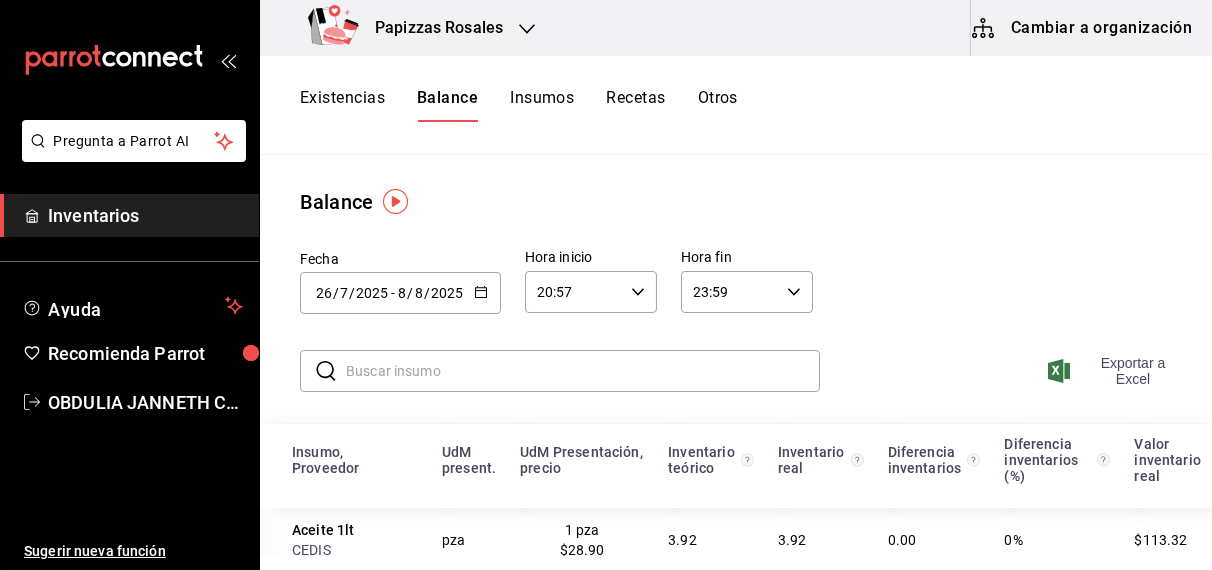 click on "Exportar a Excel" at bounding box center [1116, 371] 